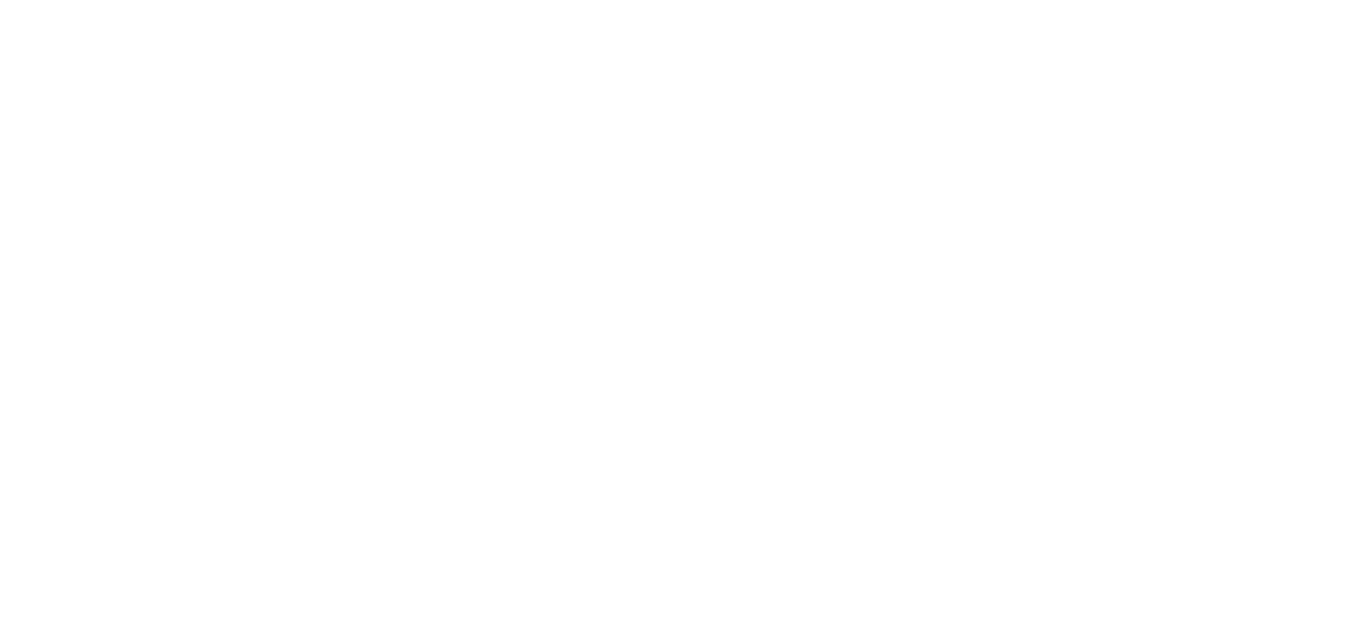 scroll, scrollTop: 0, scrollLeft: 0, axis: both 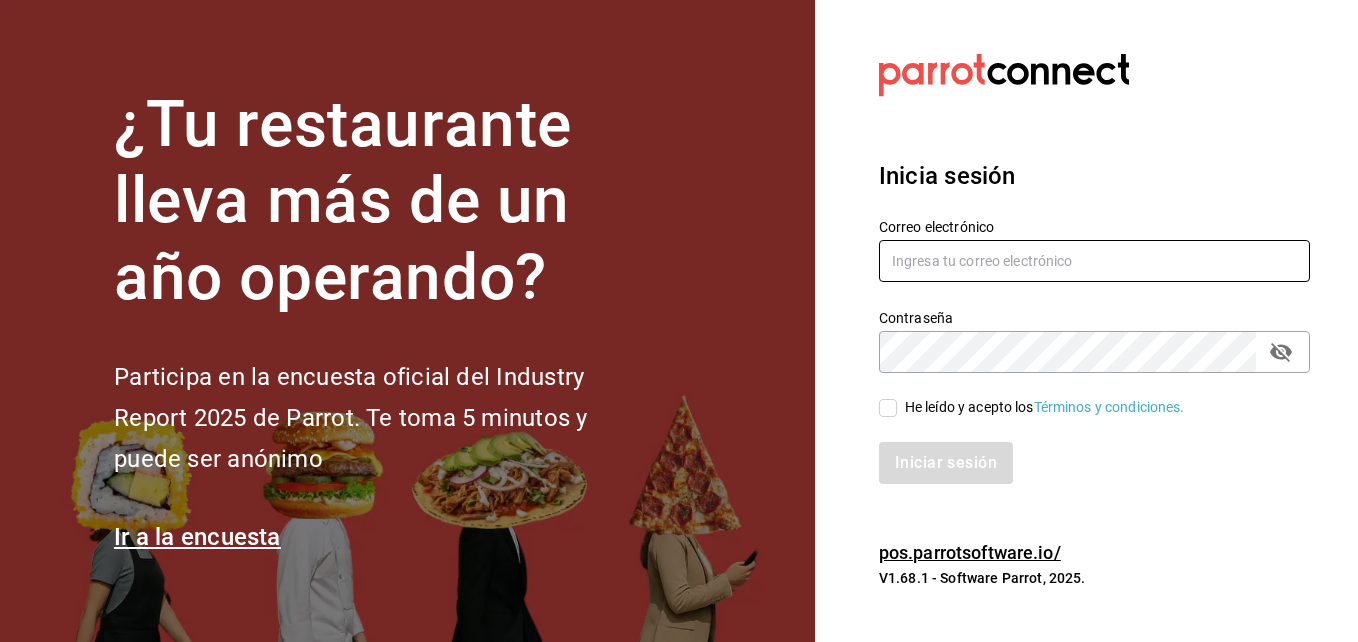 type on "[USERNAME]@example.com" 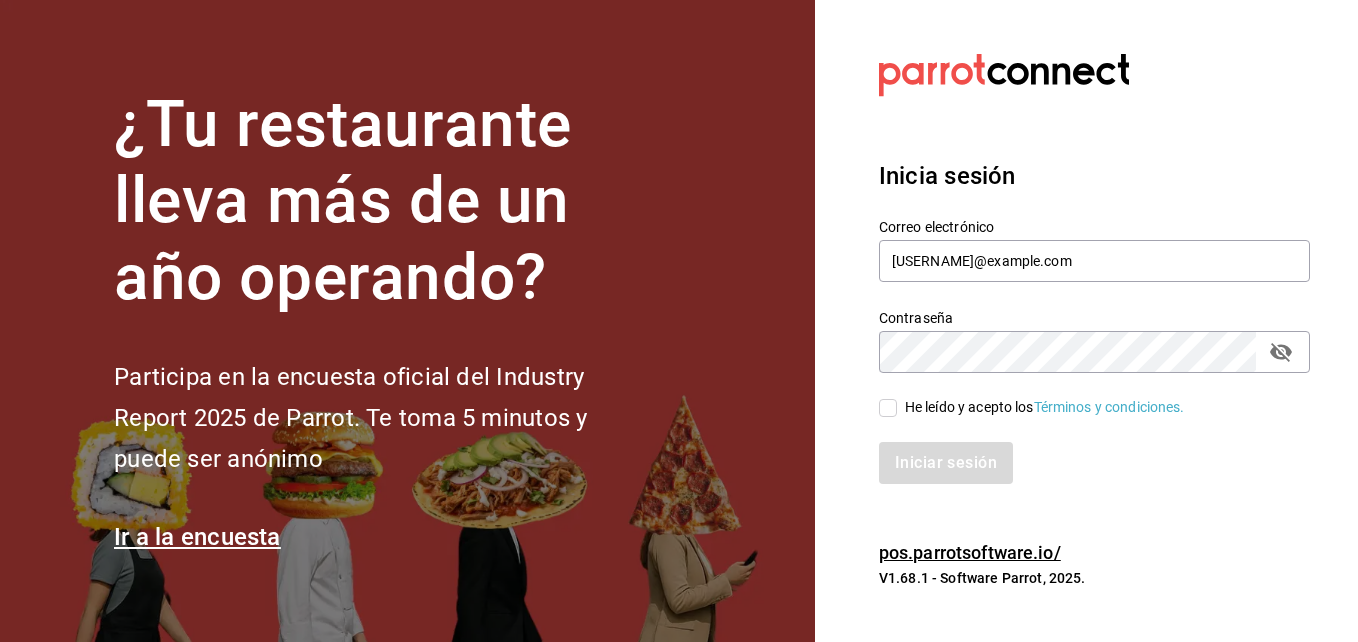 click on "He leído y acepto los  Términos y condiciones." at bounding box center [888, 408] 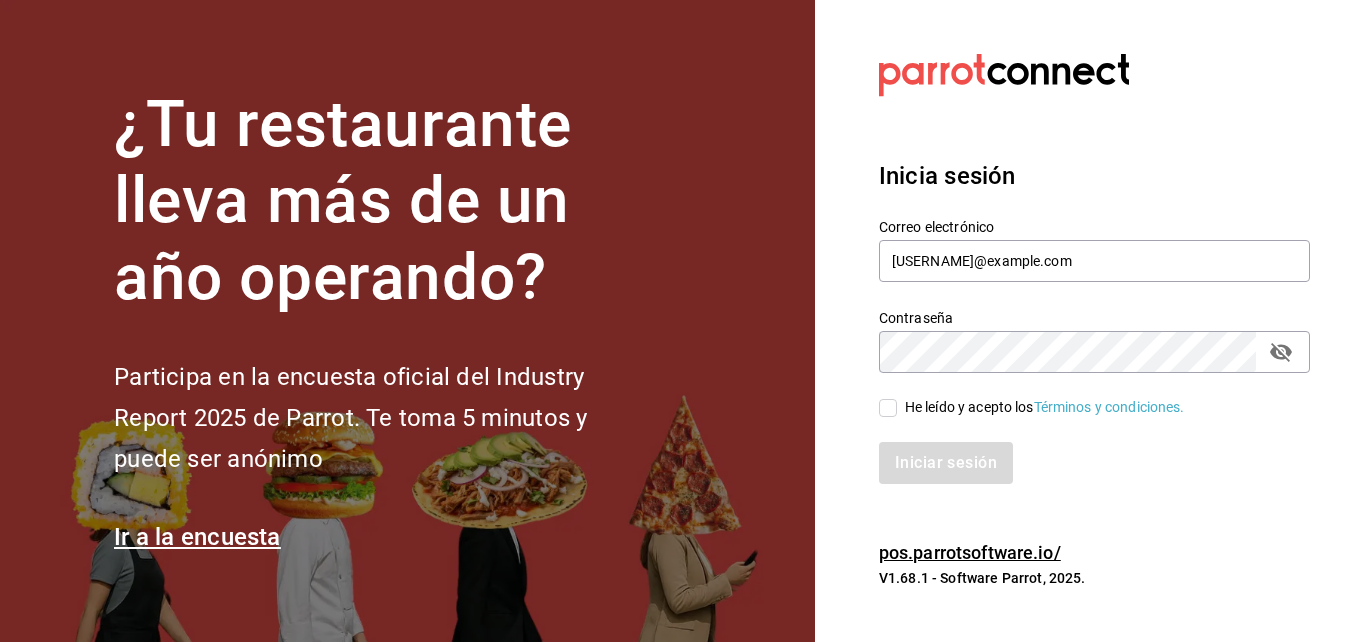 checkbox on "true" 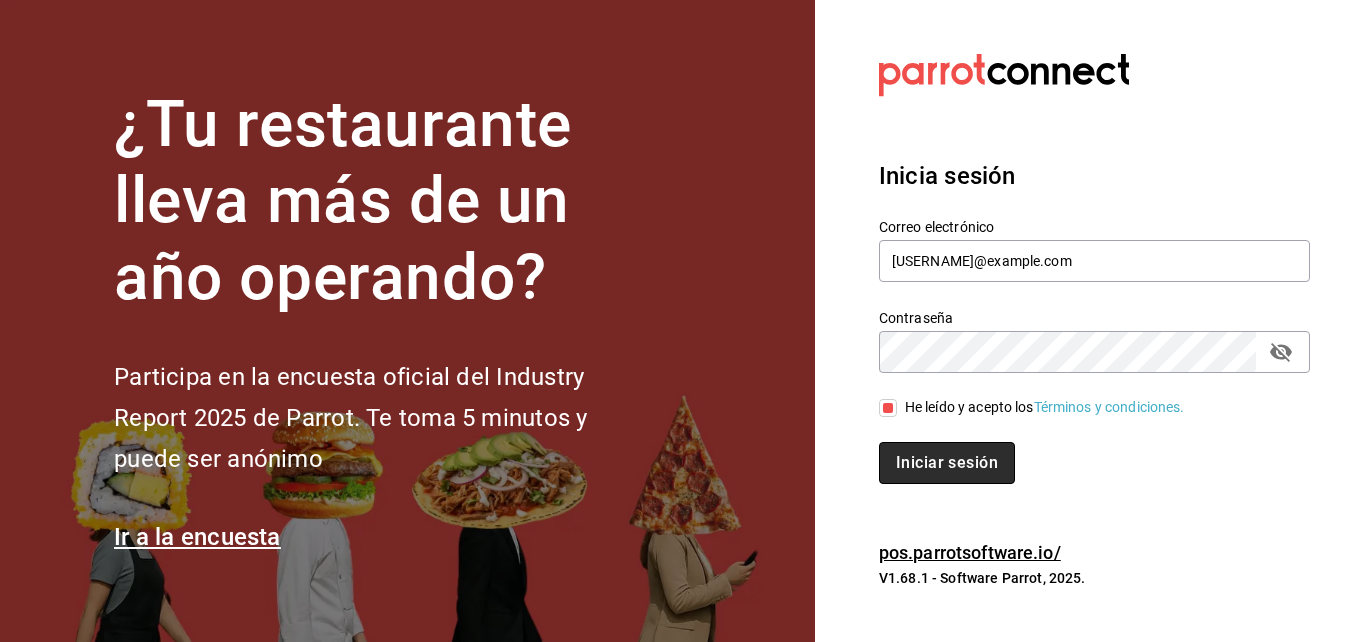 click on "Iniciar sesión" at bounding box center (947, 463) 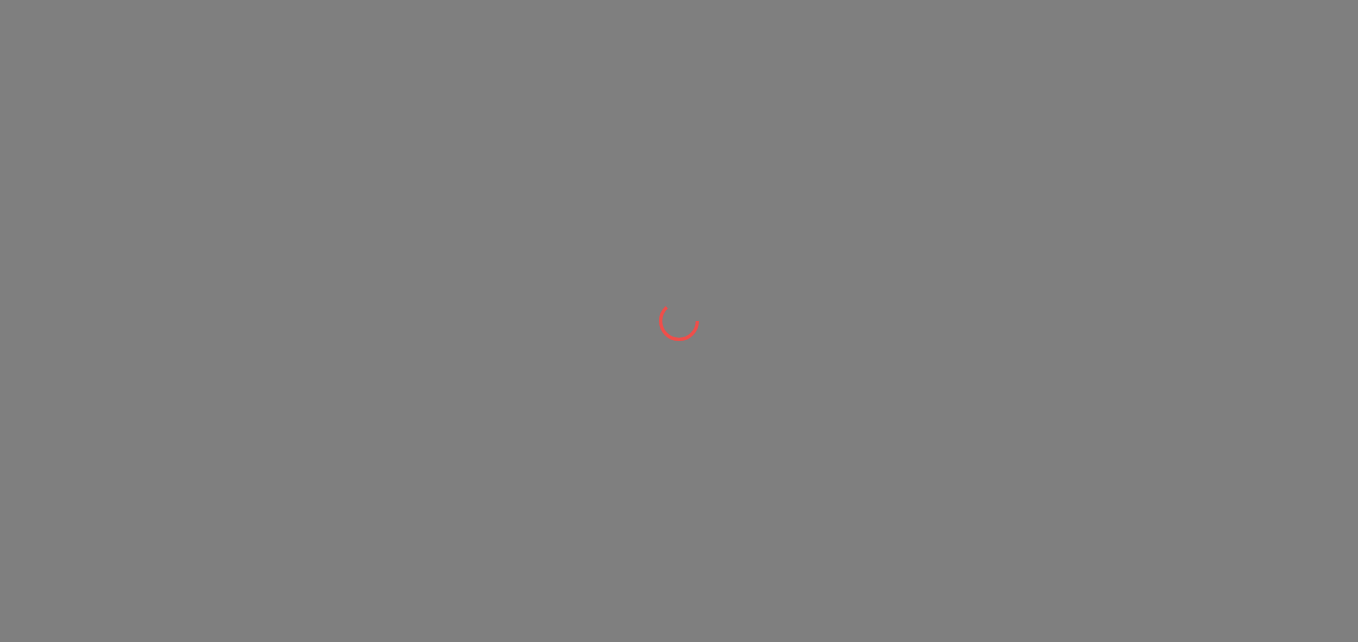 scroll, scrollTop: 0, scrollLeft: 0, axis: both 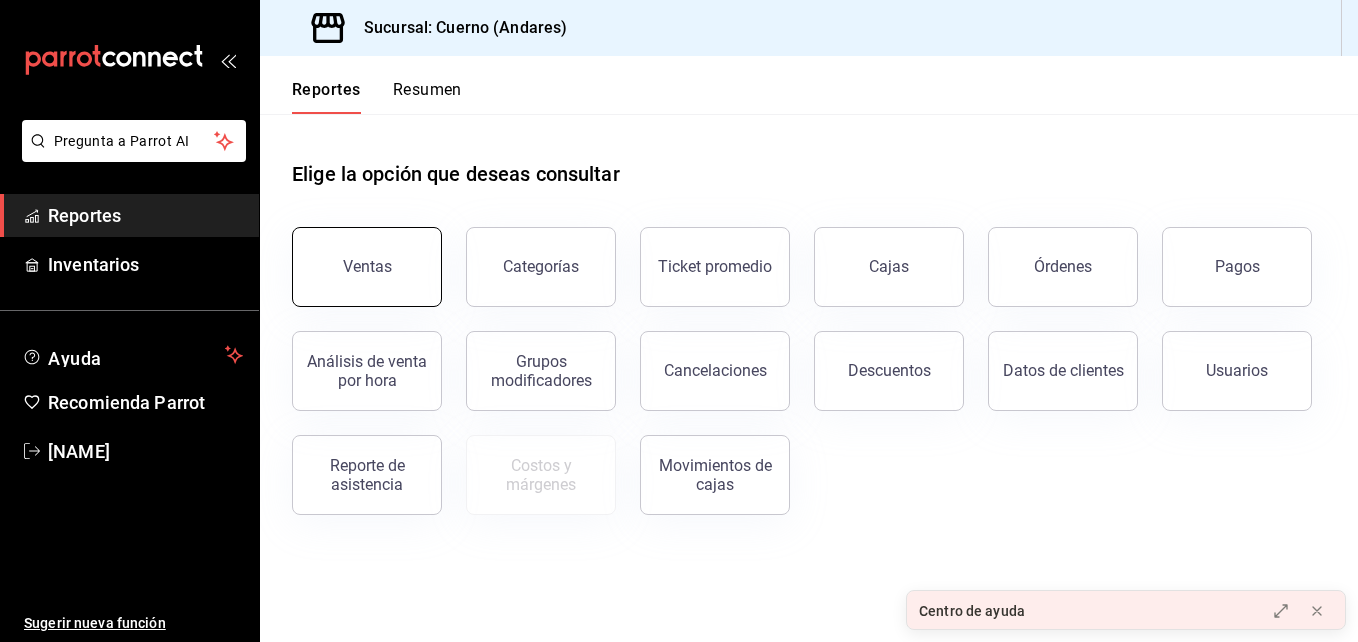 click on "Ventas" at bounding box center [355, 255] 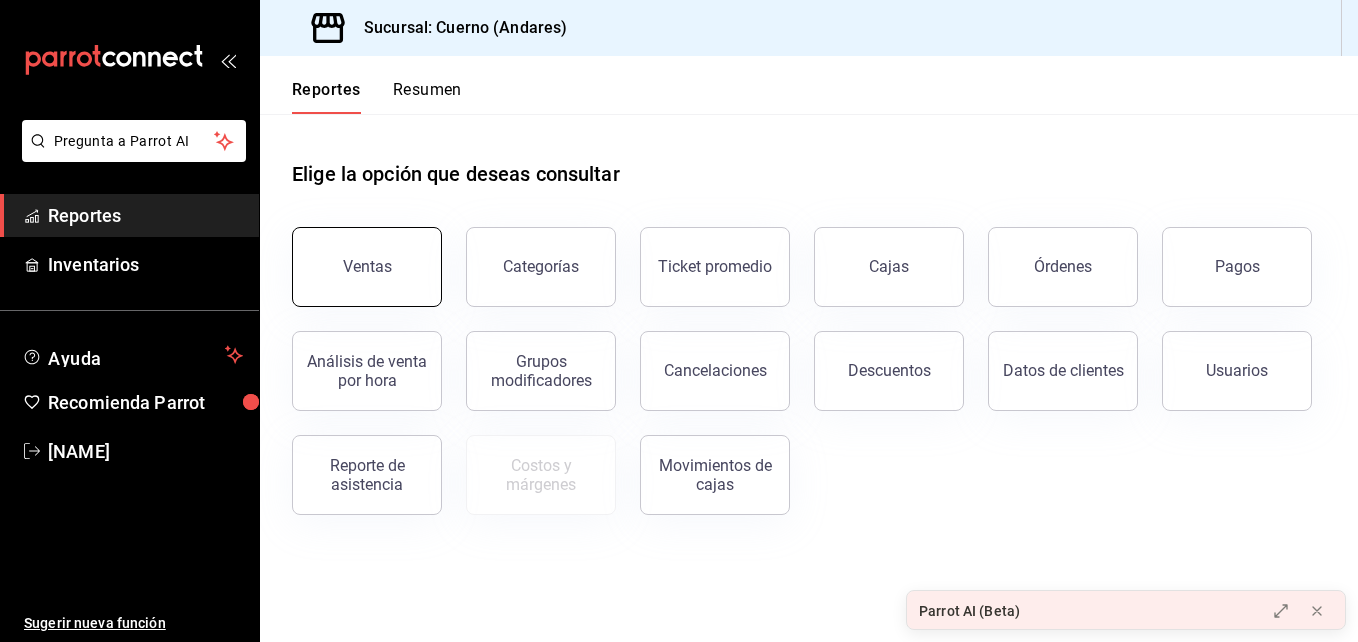 click on "Ventas" at bounding box center [367, 267] 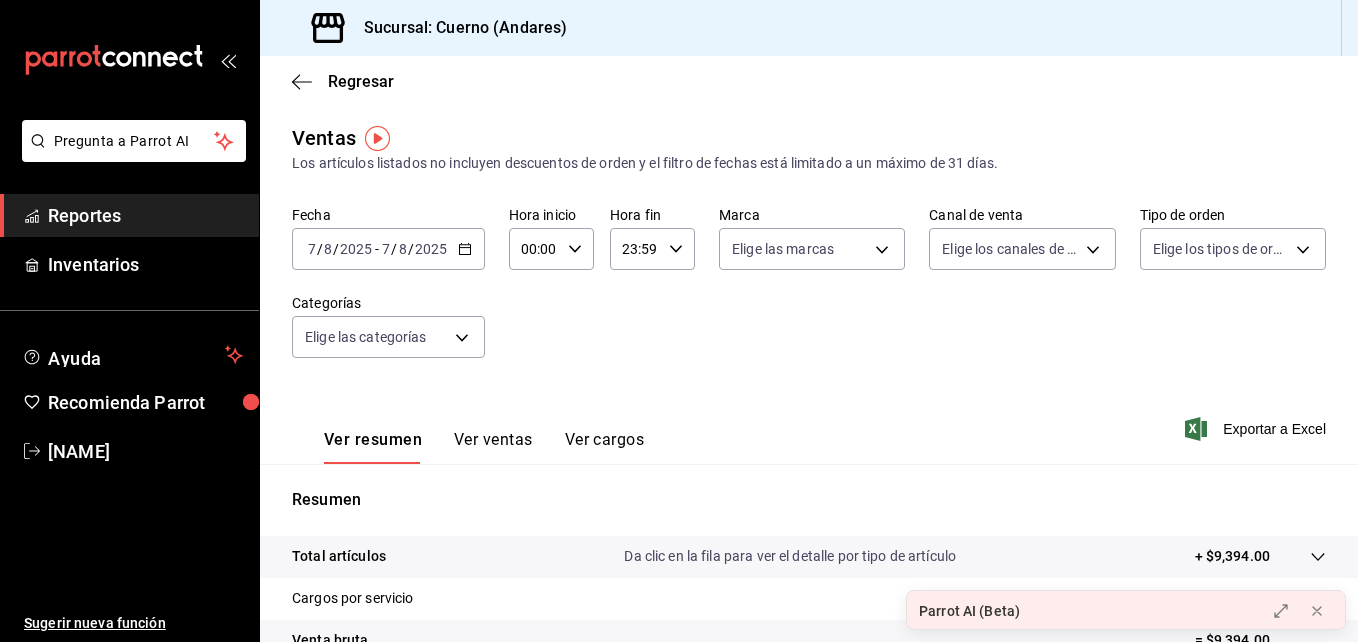 click 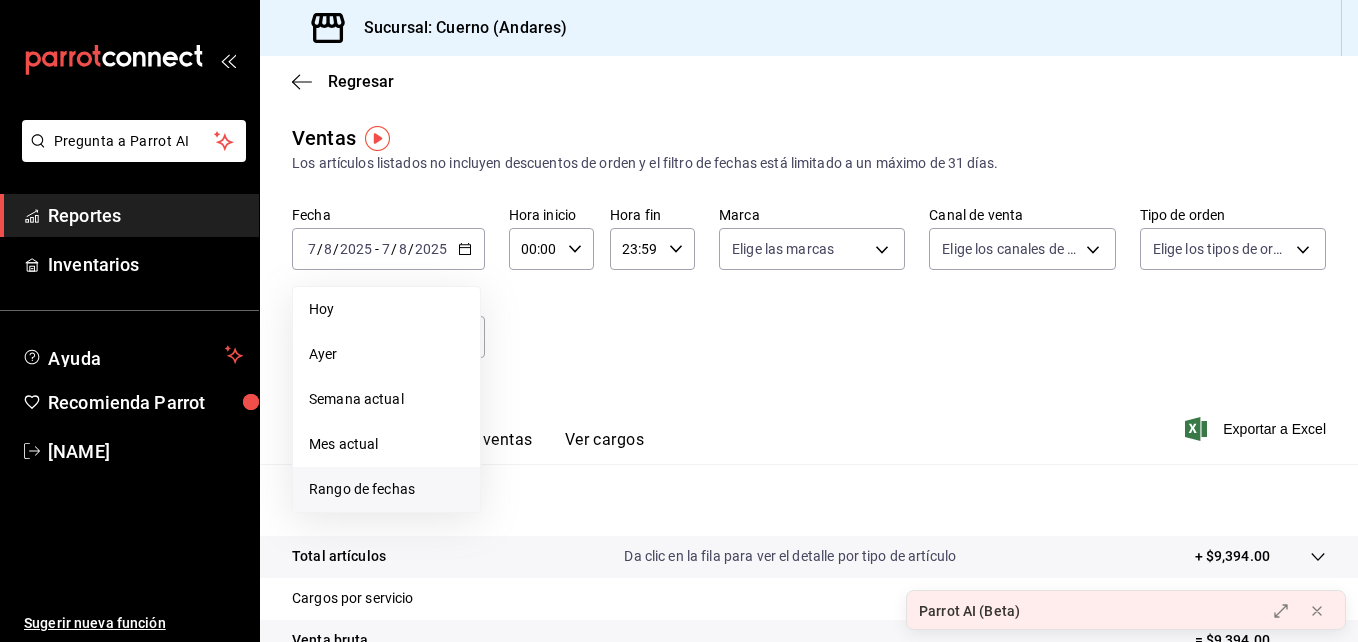click on "Rango de fechas" at bounding box center [386, 489] 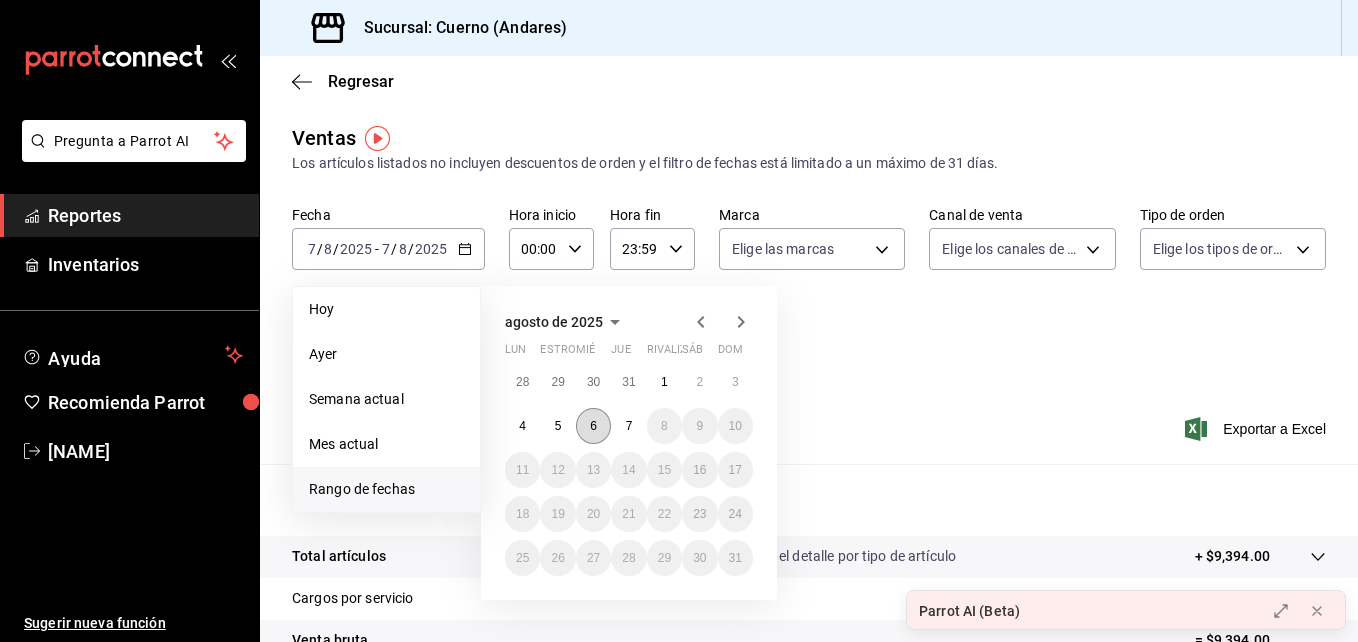 click on "6" at bounding box center (593, 426) 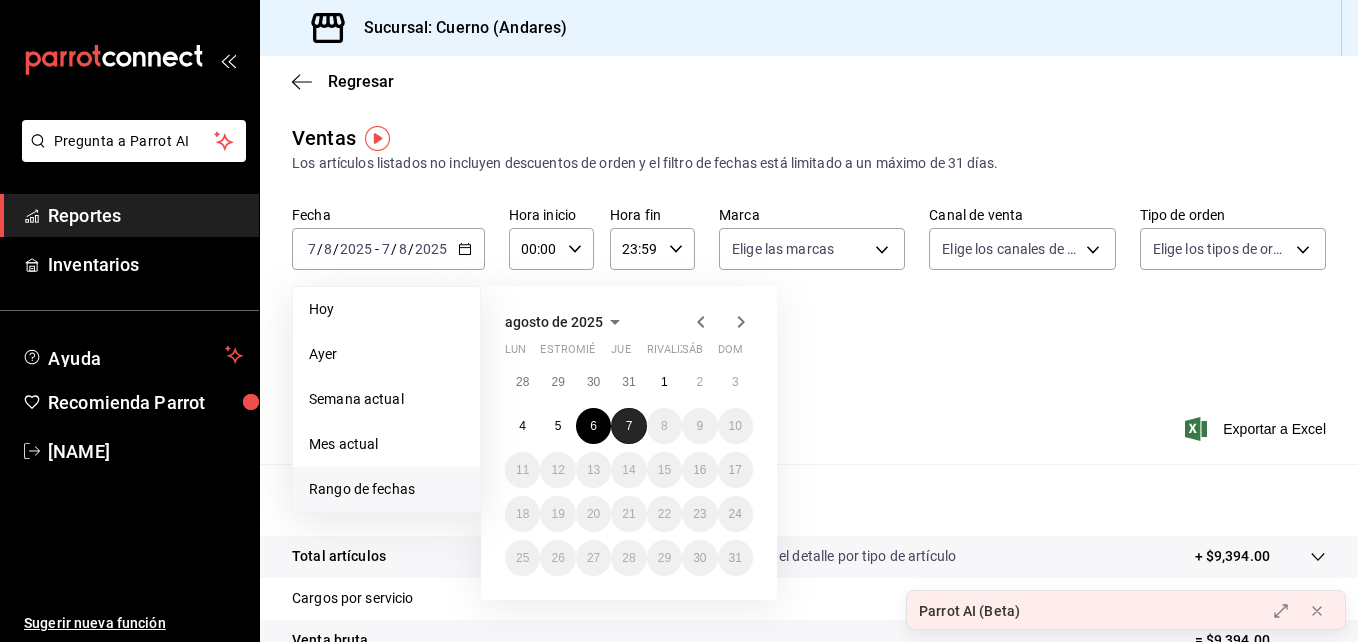 click on "7" at bounding box center (628, 426) 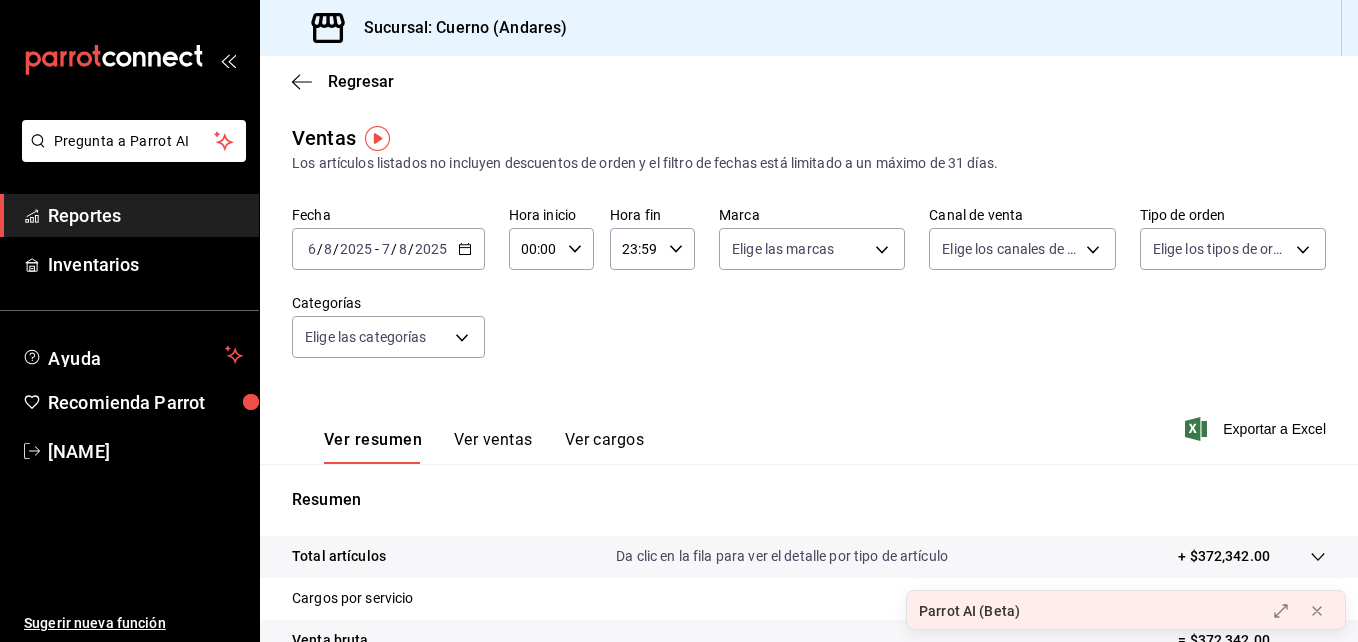click 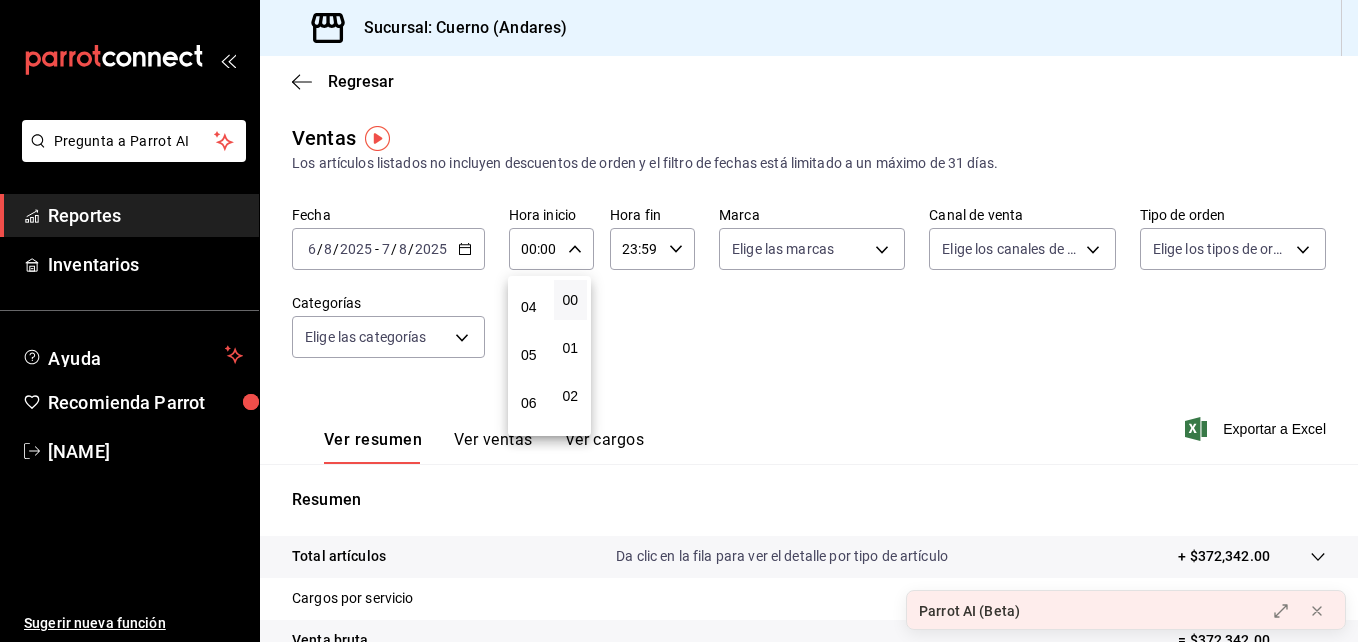 scroll, scrollTop: 187, scrollLeft: 0, axis: vertical 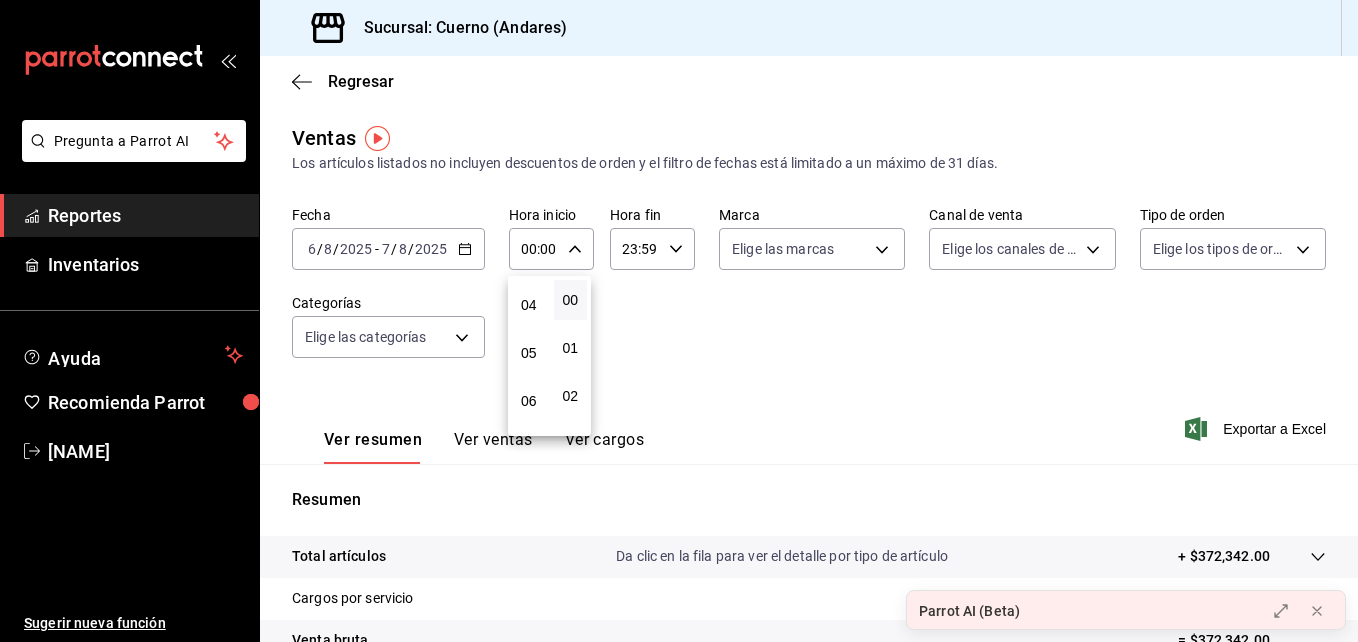 click on "05" at bounding box center (529, 353) 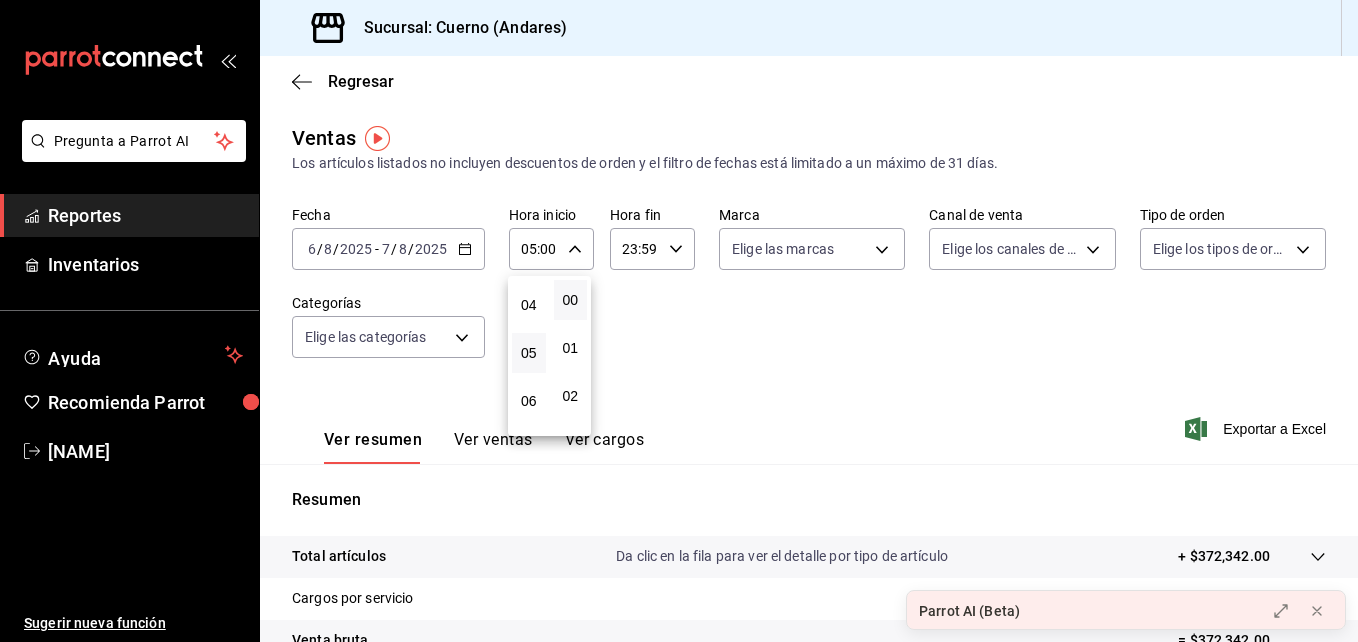 click at bounding box center (679, 321) 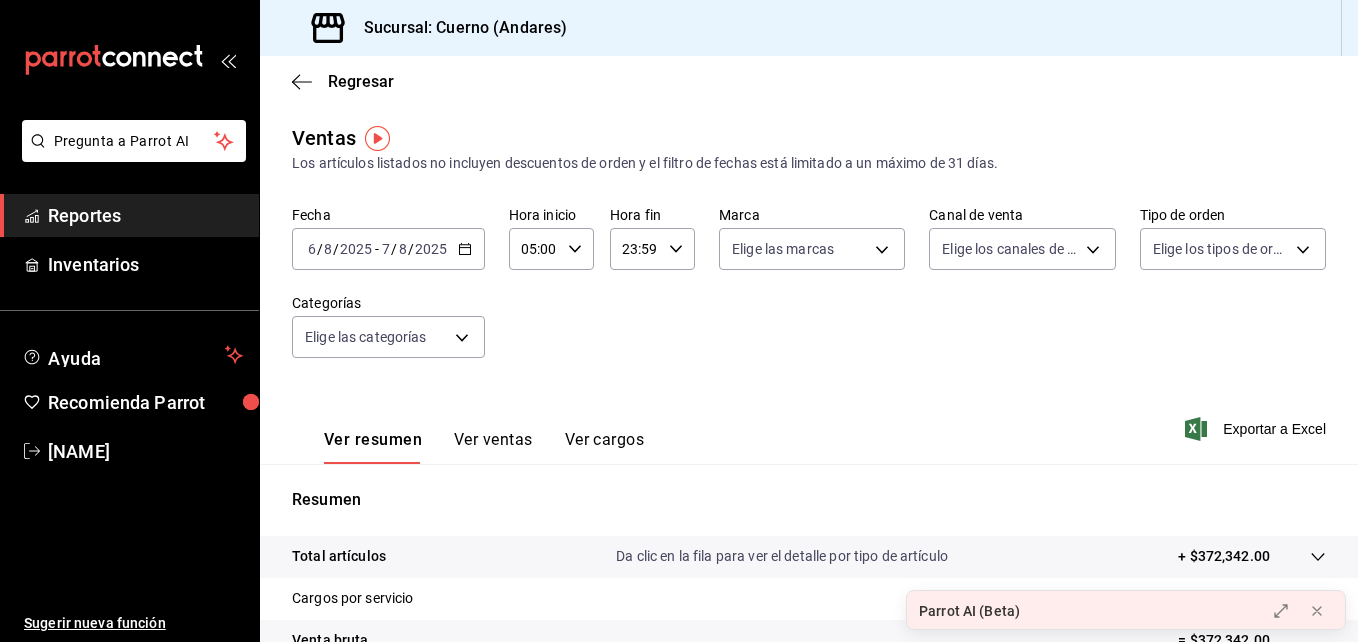 click 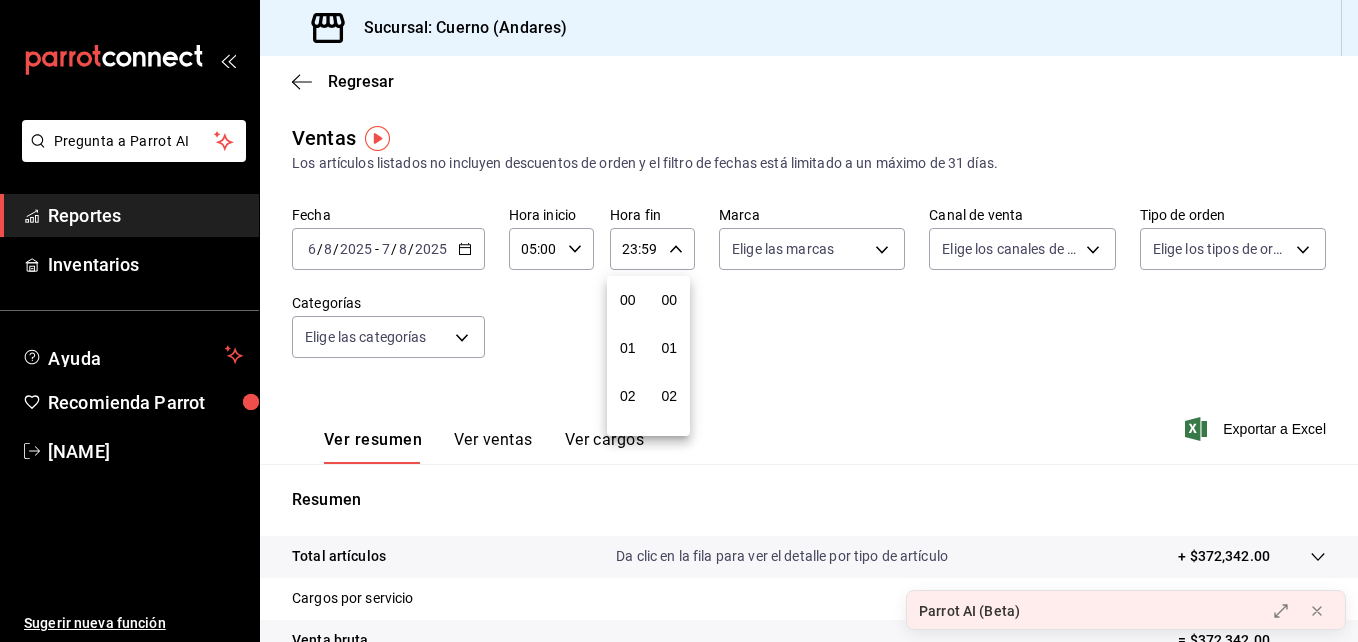 scroll, scrollTop: 992, scrollLeft: 0, axis: vertical 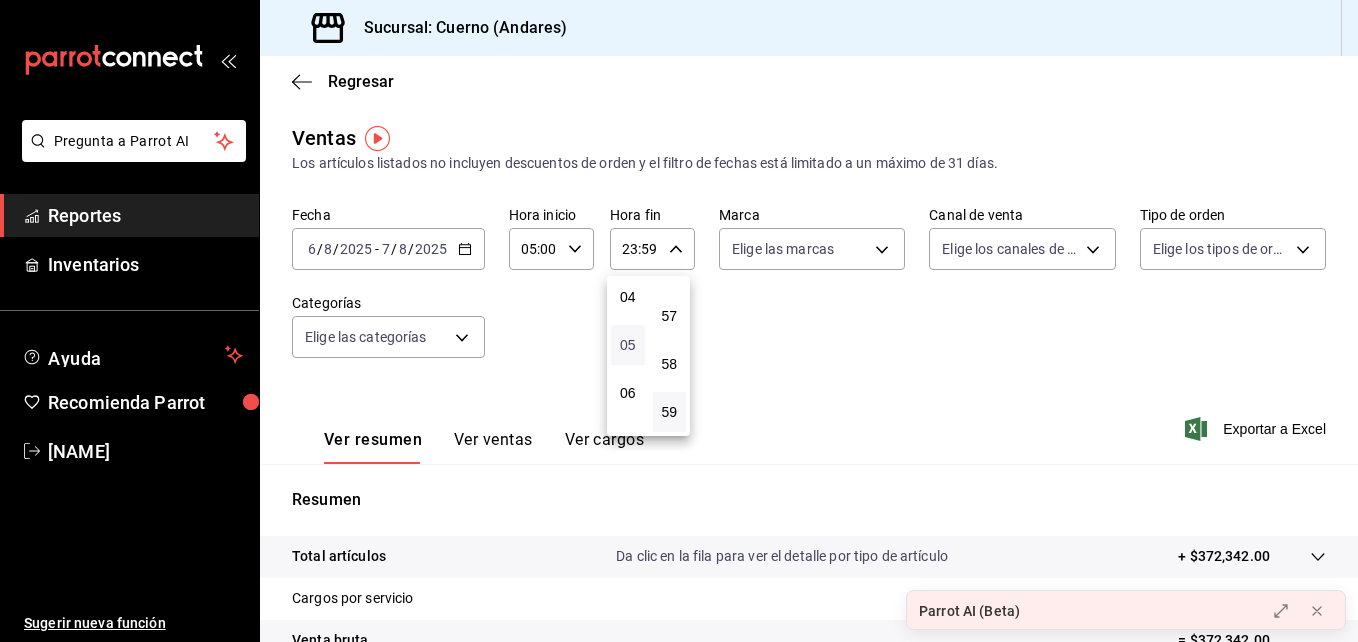 click on "05" at bounding box center [628, 345] 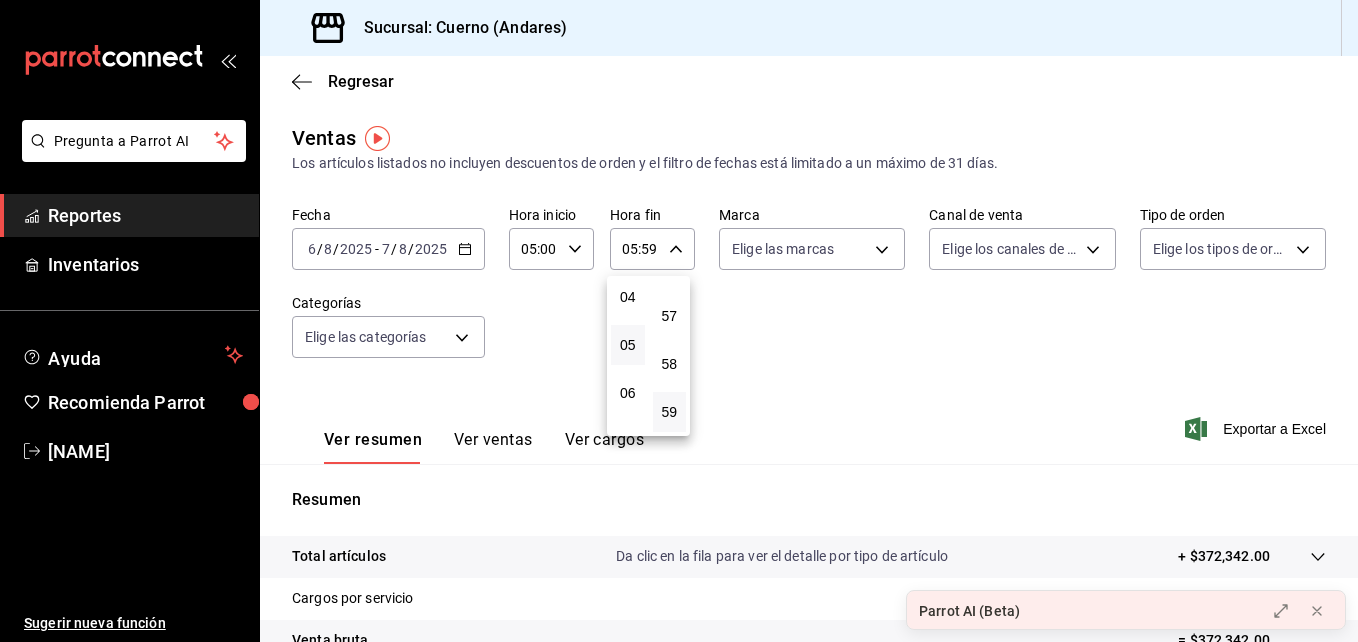 click at bounding box center (679, 321) 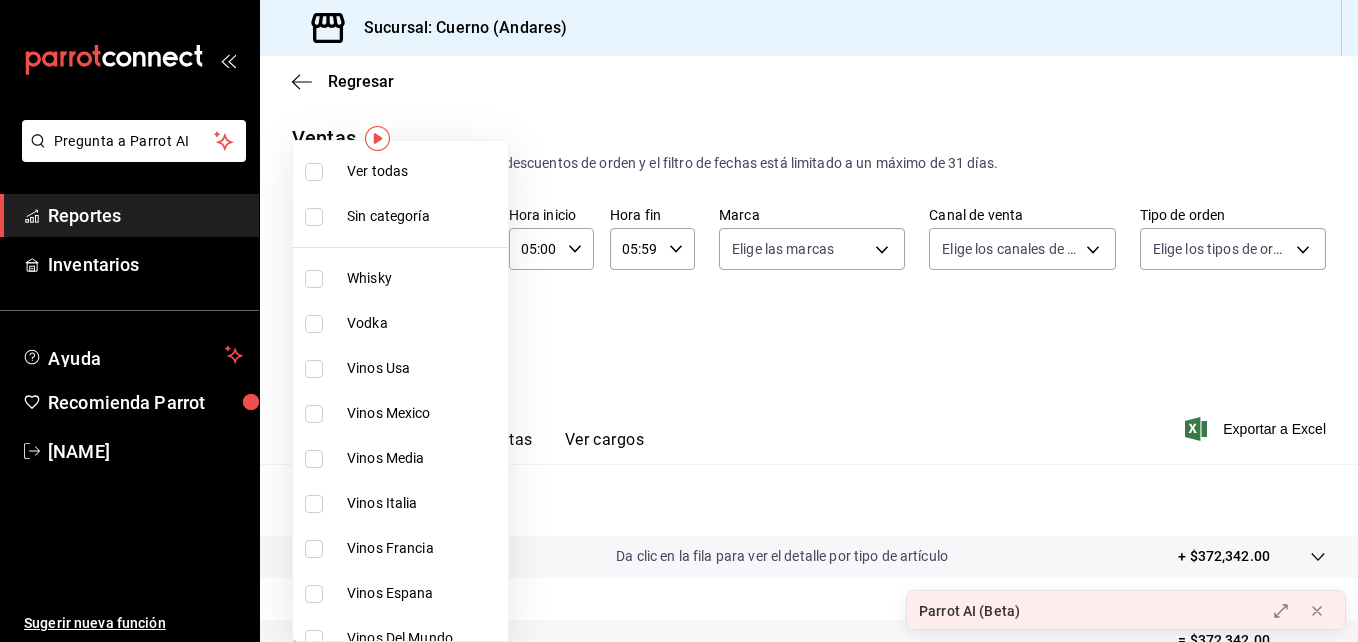 click on "Pregunta a Parrot AI Reportes   Inventarios   Ayuda Recomienda Parrot   [PERSON]   Sugerir nueva función   Sucursal: Cuerno (Andares) Regresar Ventas Los artículos listados no incluyen descuentos de orden y el filtro de fechas está limitado a un máximo de 31 días. Fecha [DATE] [DATE] - [DATE] [DATE] Hora inicio 05:00 Hora inicio Hora fin 05:59 Hora fin Marca Elige las marcas Canal de venta Elige los canales de venta Tipo de orden Elige los tipos de orden Categorías Elige las categorías Ver resumen Ver ventas Ver cargos Exportar a Excel Resumen Total artículos Da clic en la fila para ver el detalle por tipo de artículo + [PRICE] Cargos por servicio + [PRICE] Venta bruta = [PRICE] Descuentos totales - [PRICE] Certificados de regalo - [PRICE] Venta total = [PRICE] Impuestos - [PRICE] Venta neta = [PRICE] Pregunta a Parrot AI Reportes   Inventarios   Ayuda Recomienda Parrot   [PERSON]   Sugerir nueva función   GANA 1 MES GRATIS EN TU SUSCRIPCIÓN AQUÍ Tiki" at bounding box center (679, 321) 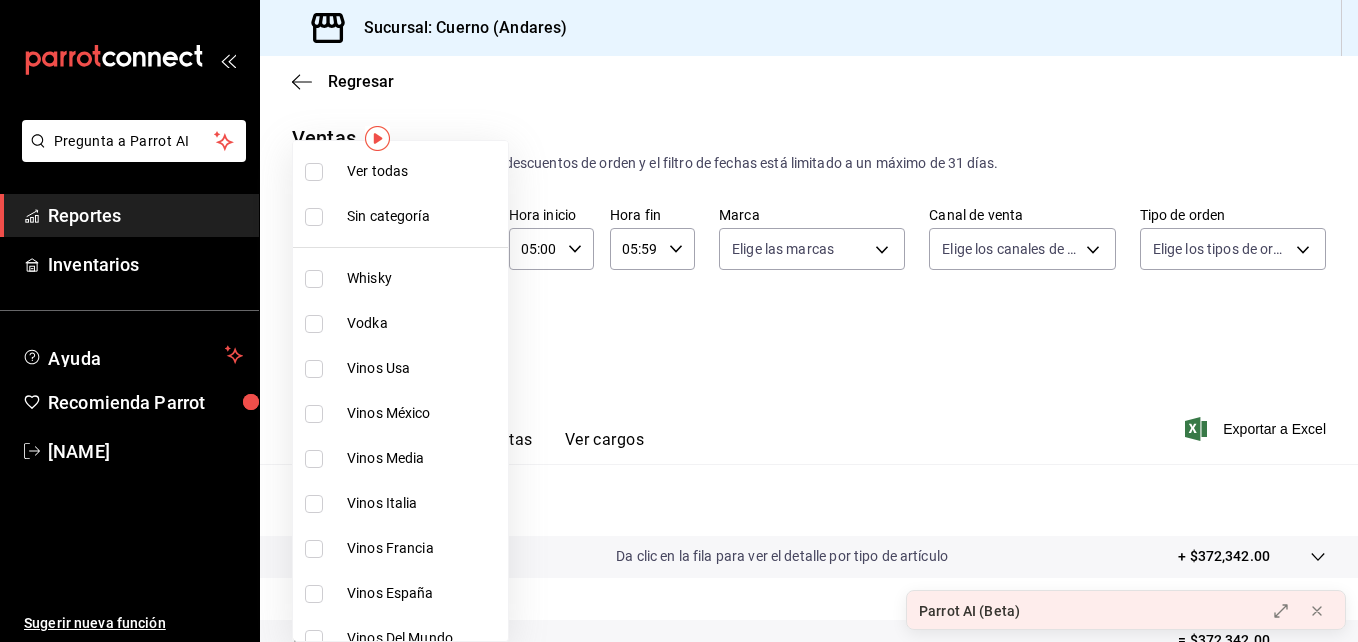 click at bounding box center [318, 172] 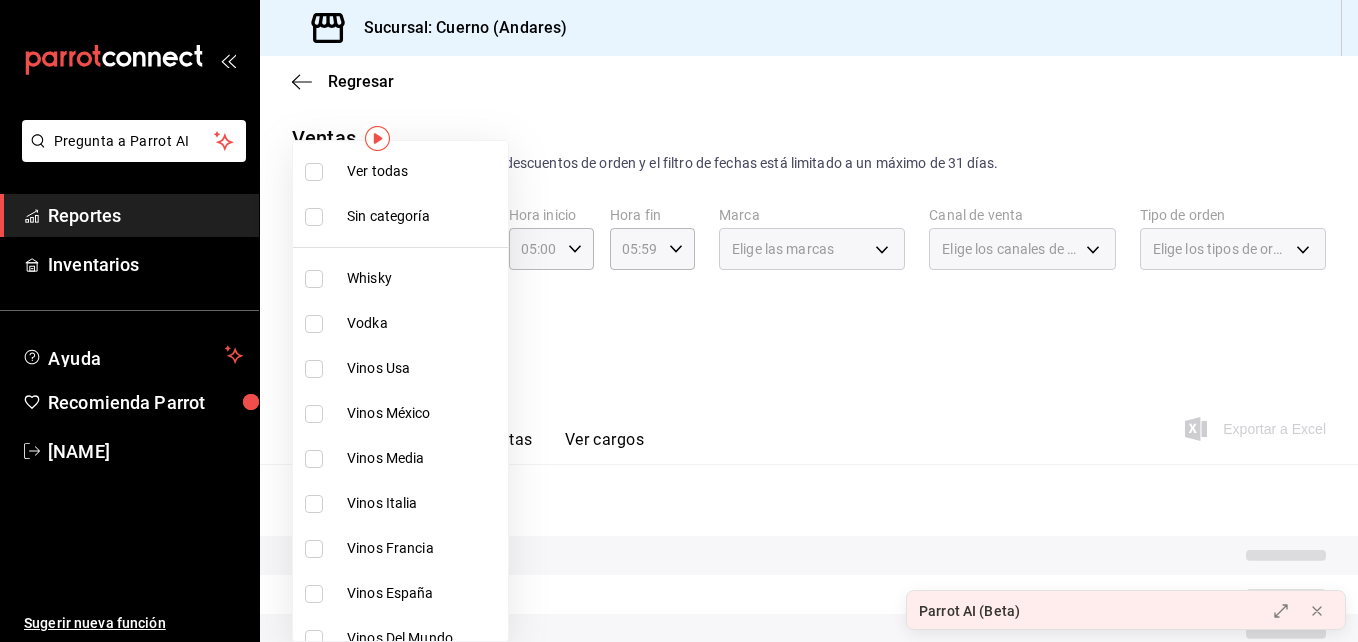 click at bounding box center [314, 172] 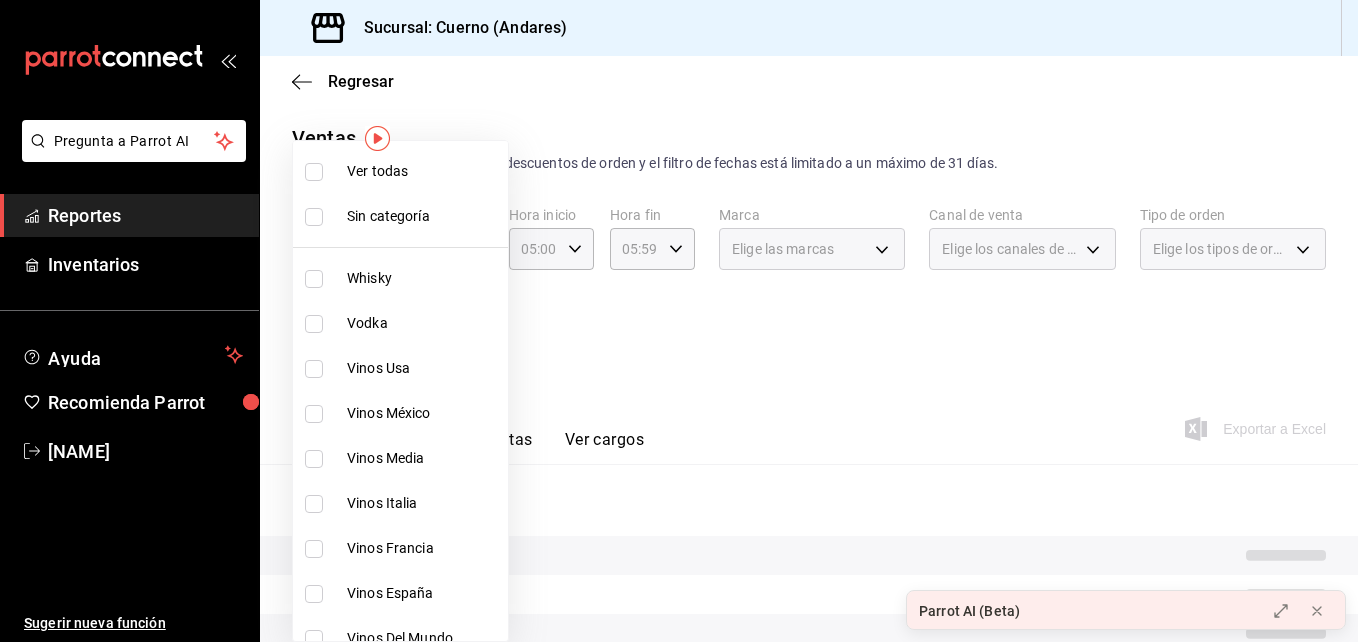checkbox on "true" 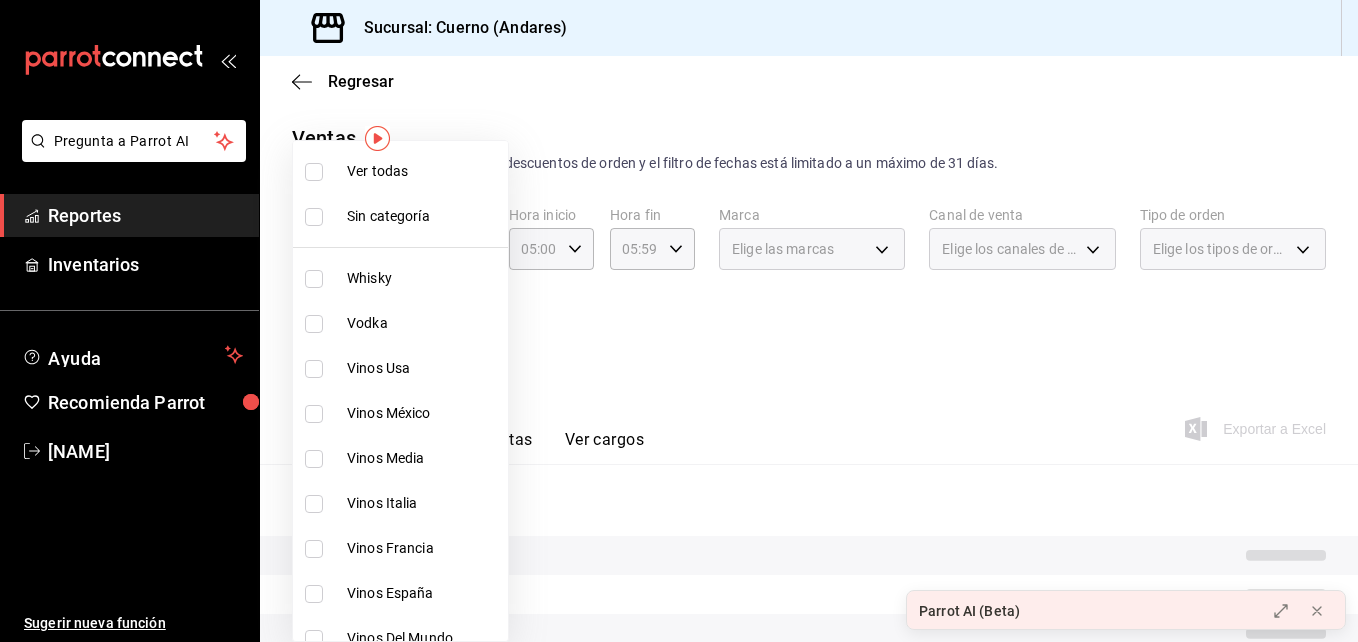 checkbox on "true" 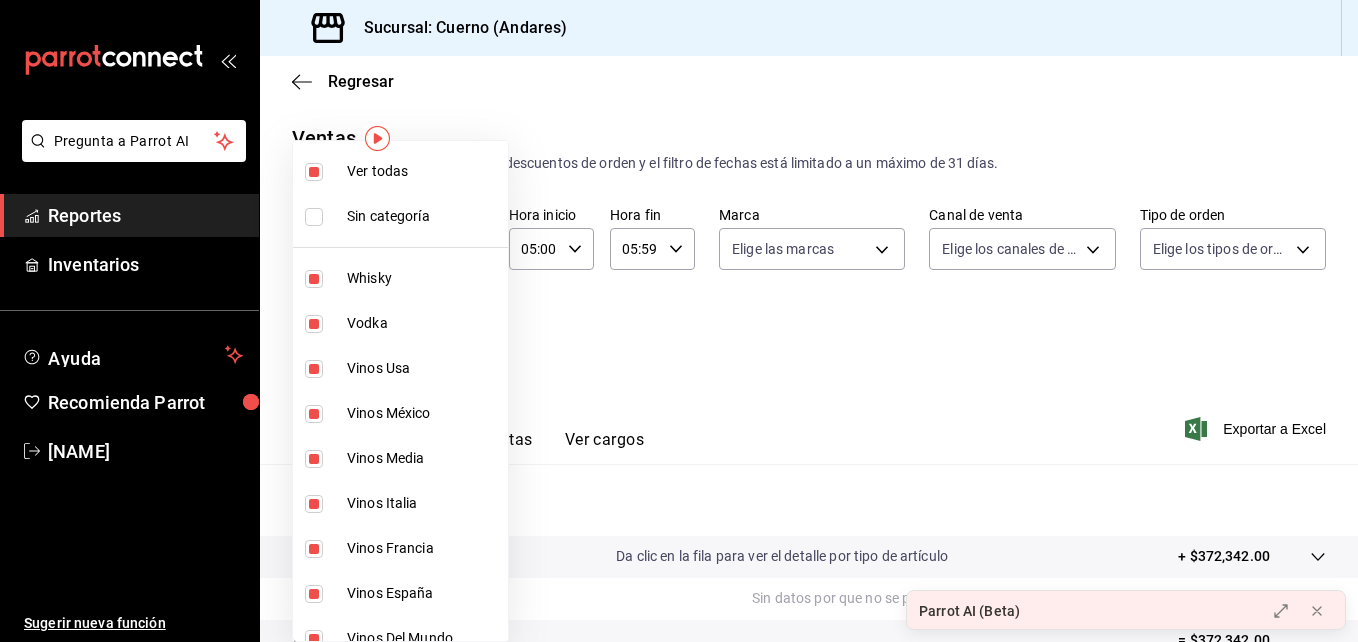 click at bounding box center [314, 217] 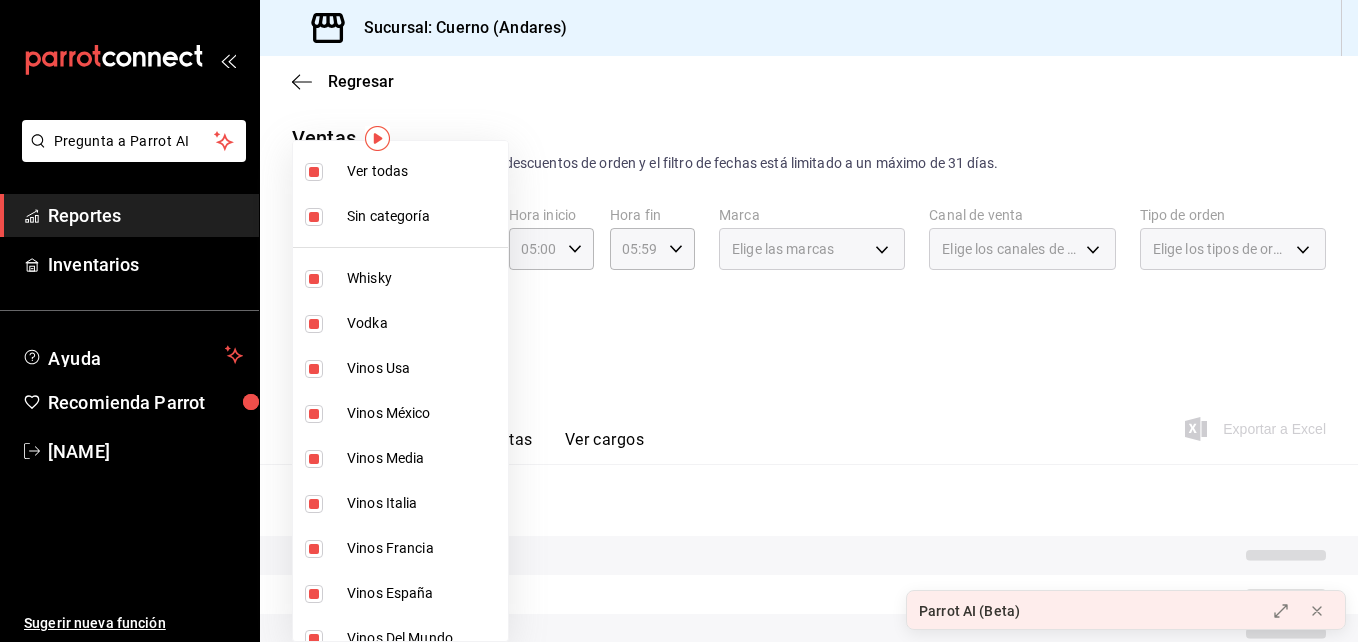 click at bounding box center [314, 217] 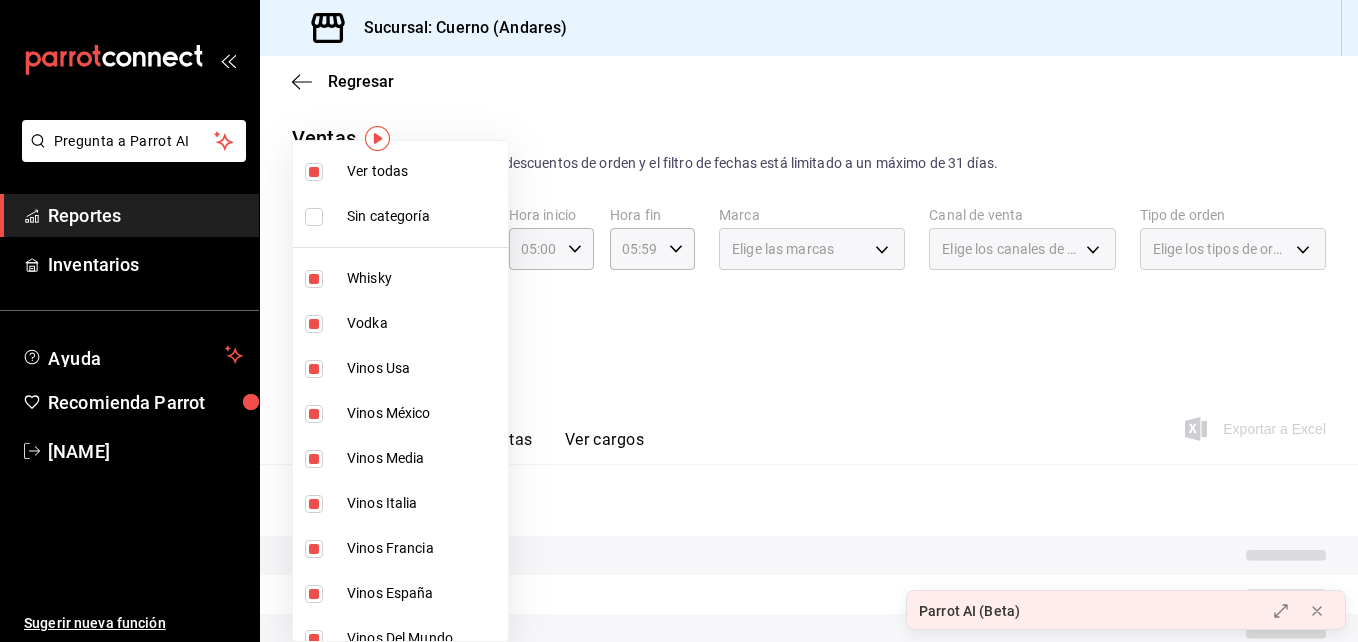 click at bounding box center (314, 217) 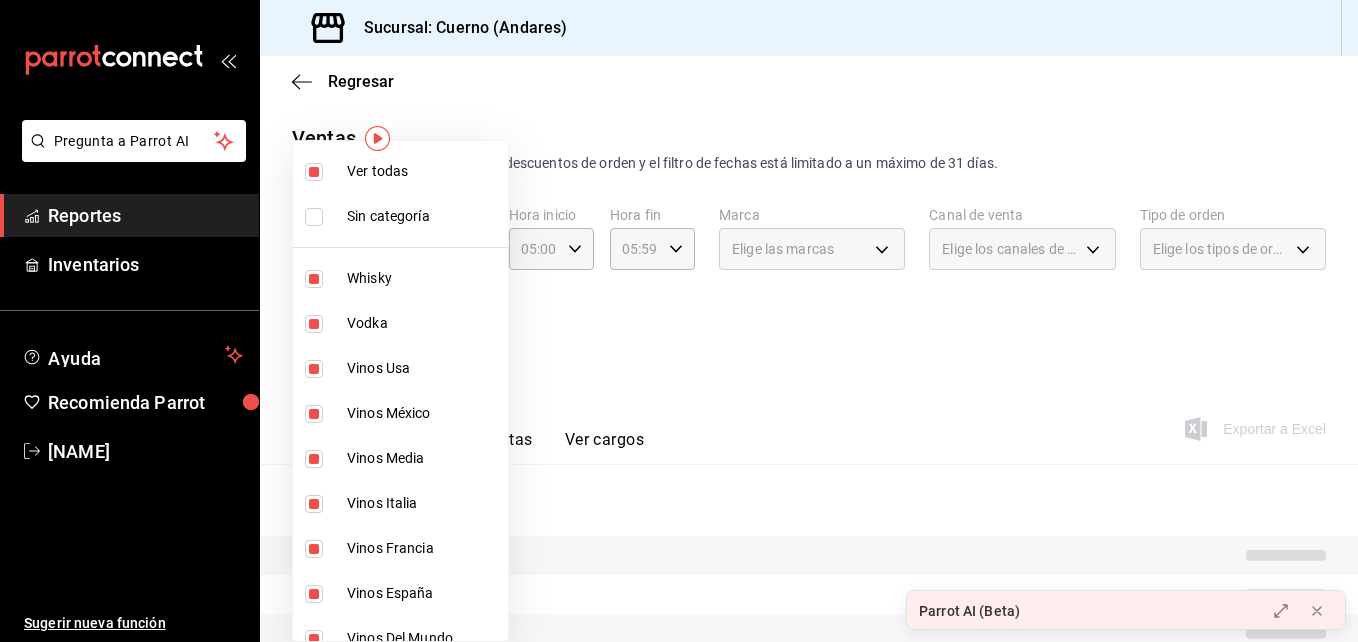 checkbox on "true" 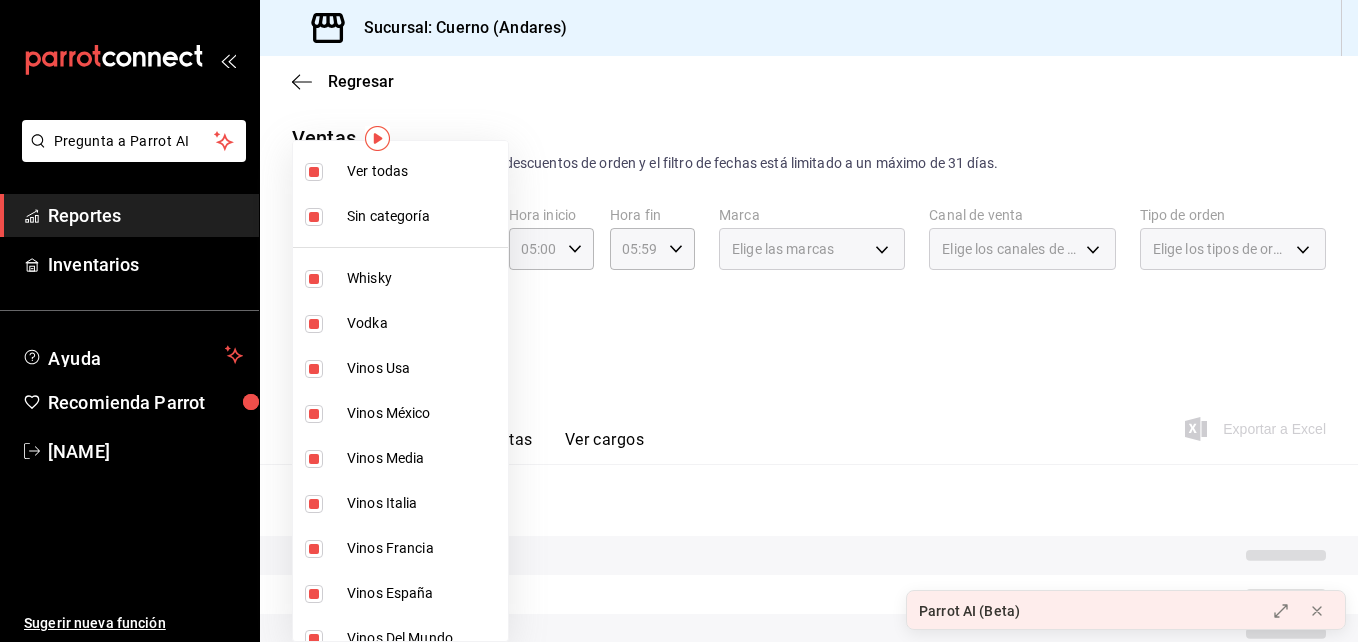 click at bounding box center [679, 321] 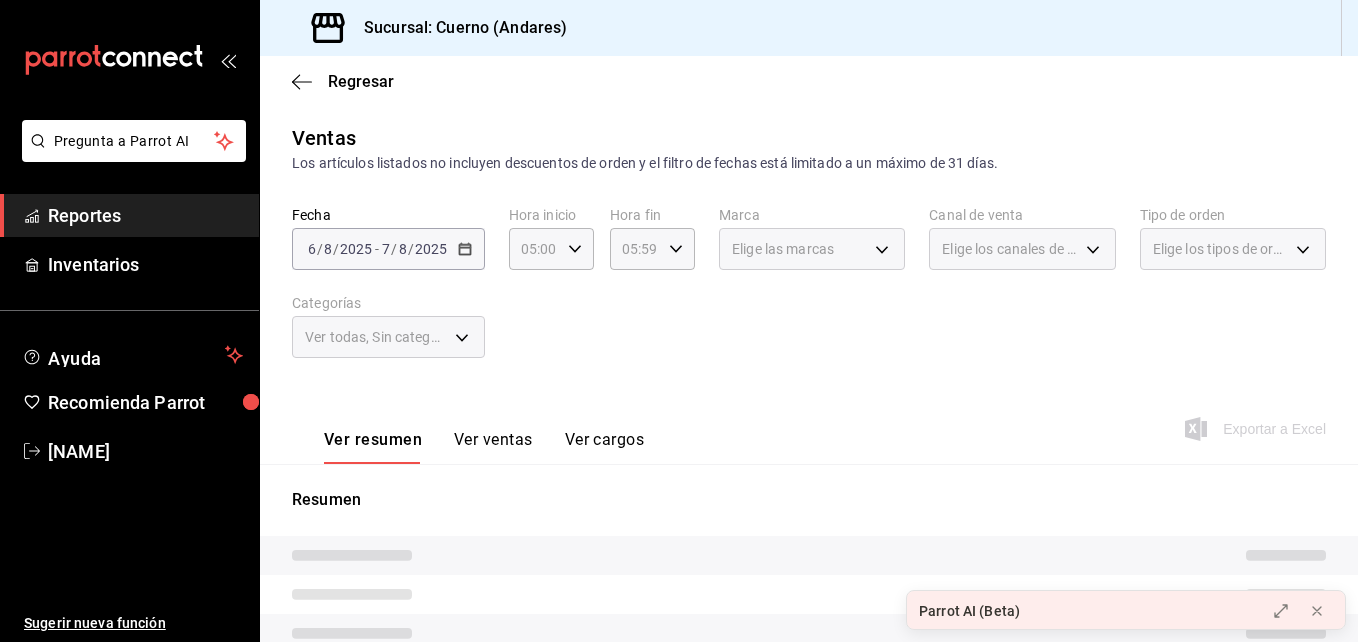 scroll, scrollTop: 240, scrollLeft: 0, axis: vertical 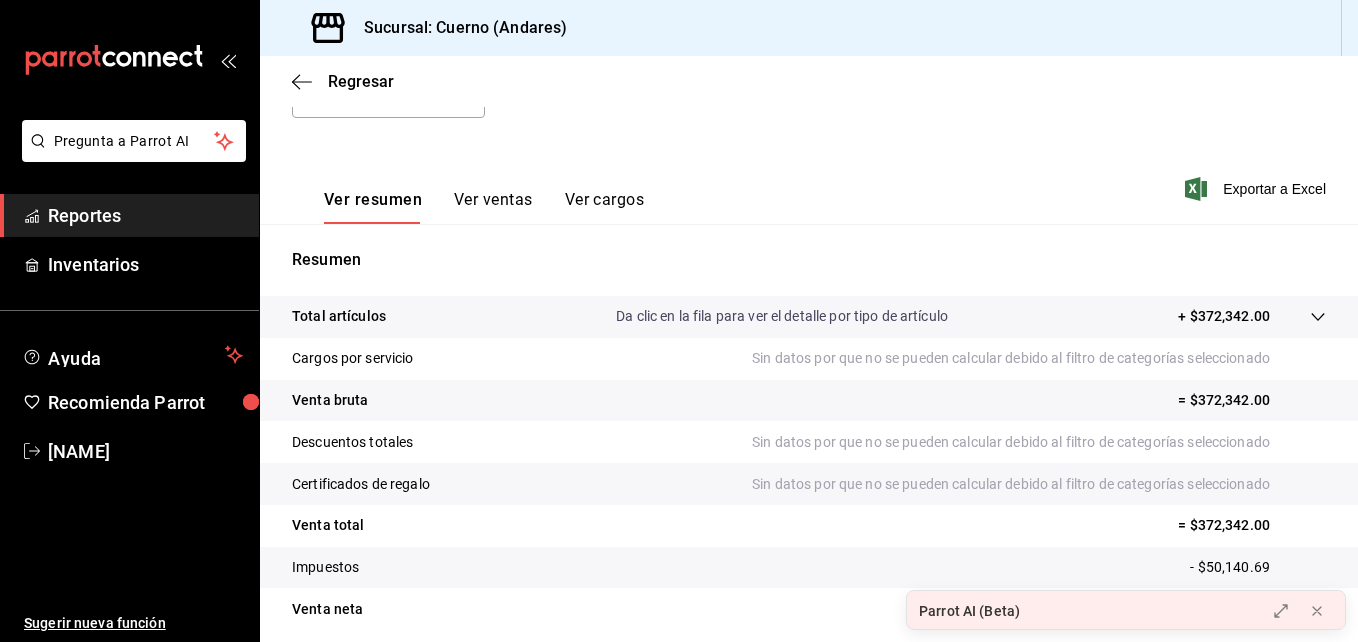 click on "Ver ventas" at bounding box center (493, 207) 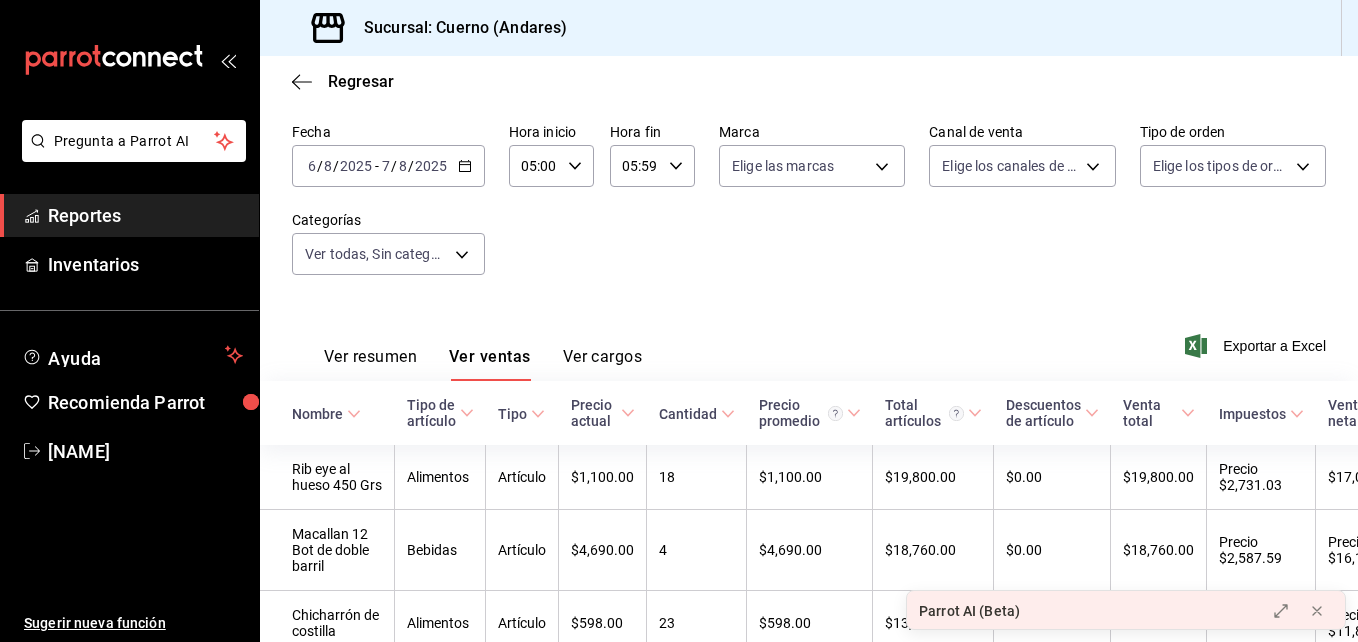 scroll, scrollTop: 0, scrollLeft: 0, axis: both 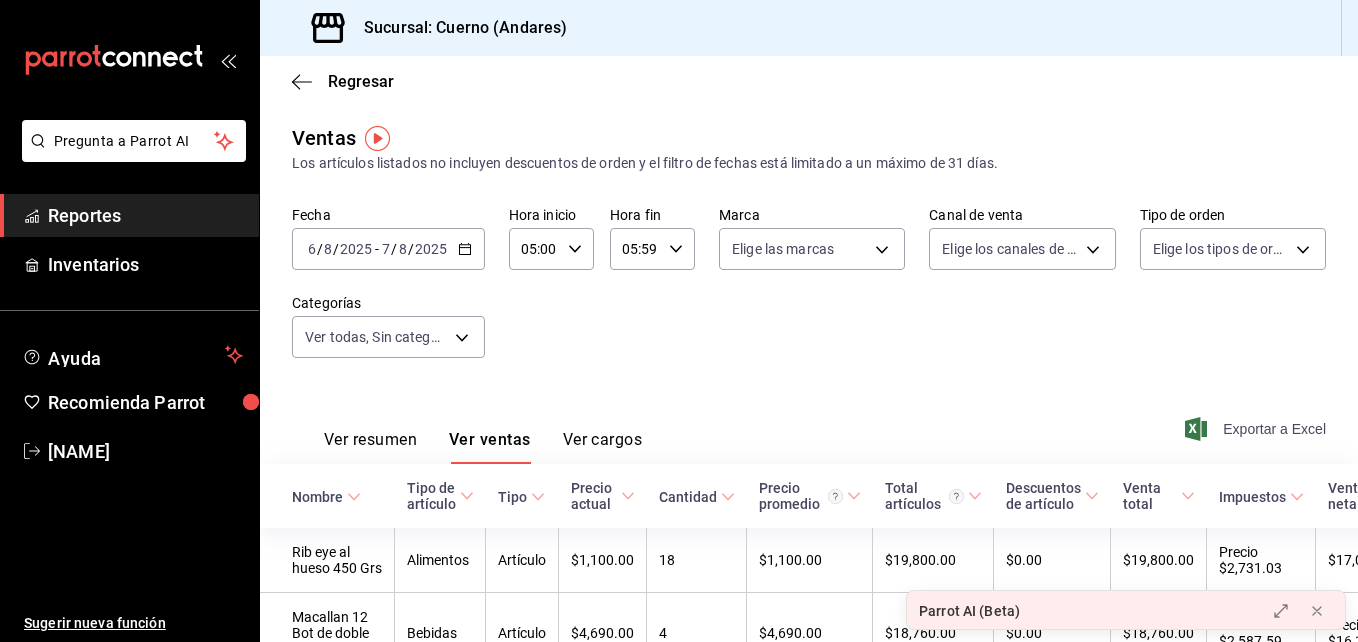 click on "Exportar a Excel" at bounding box center (1274, 429) 